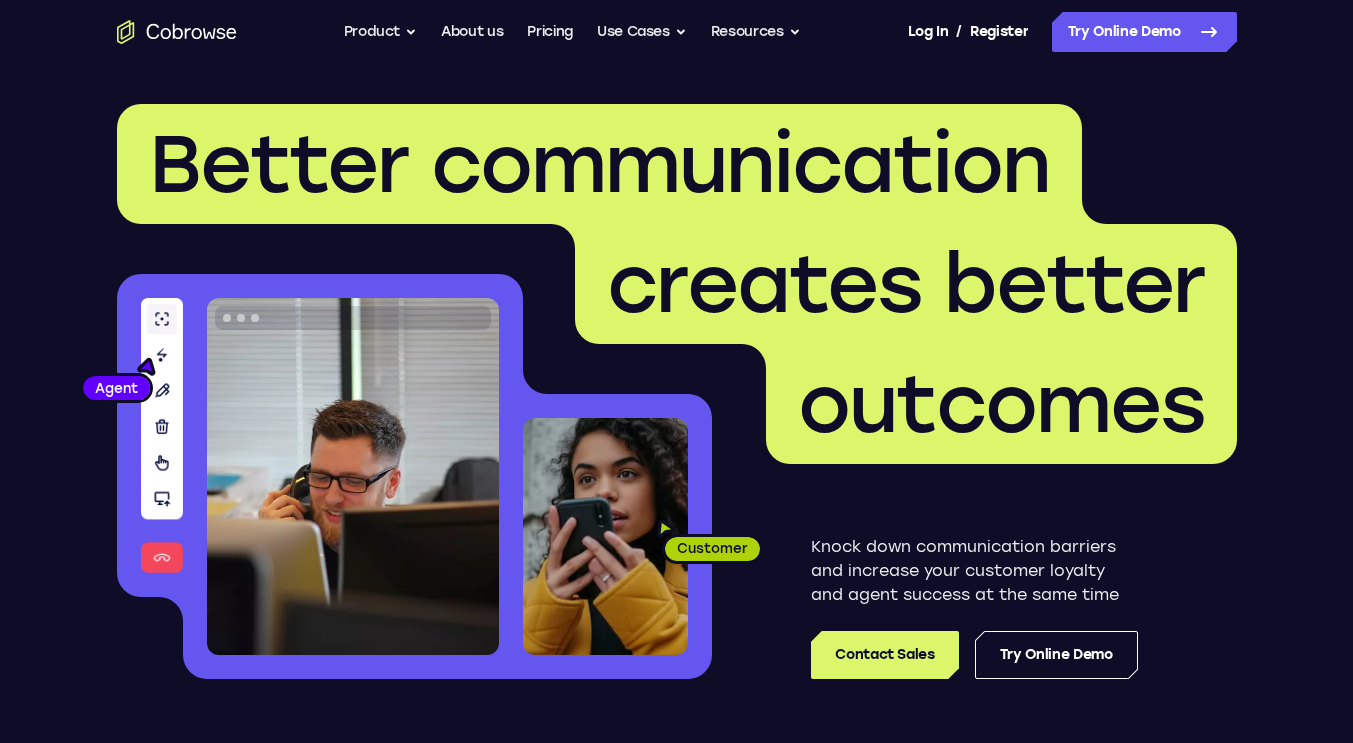 scroll, scrollTop: 0, scrollLeft: 0, axis: both 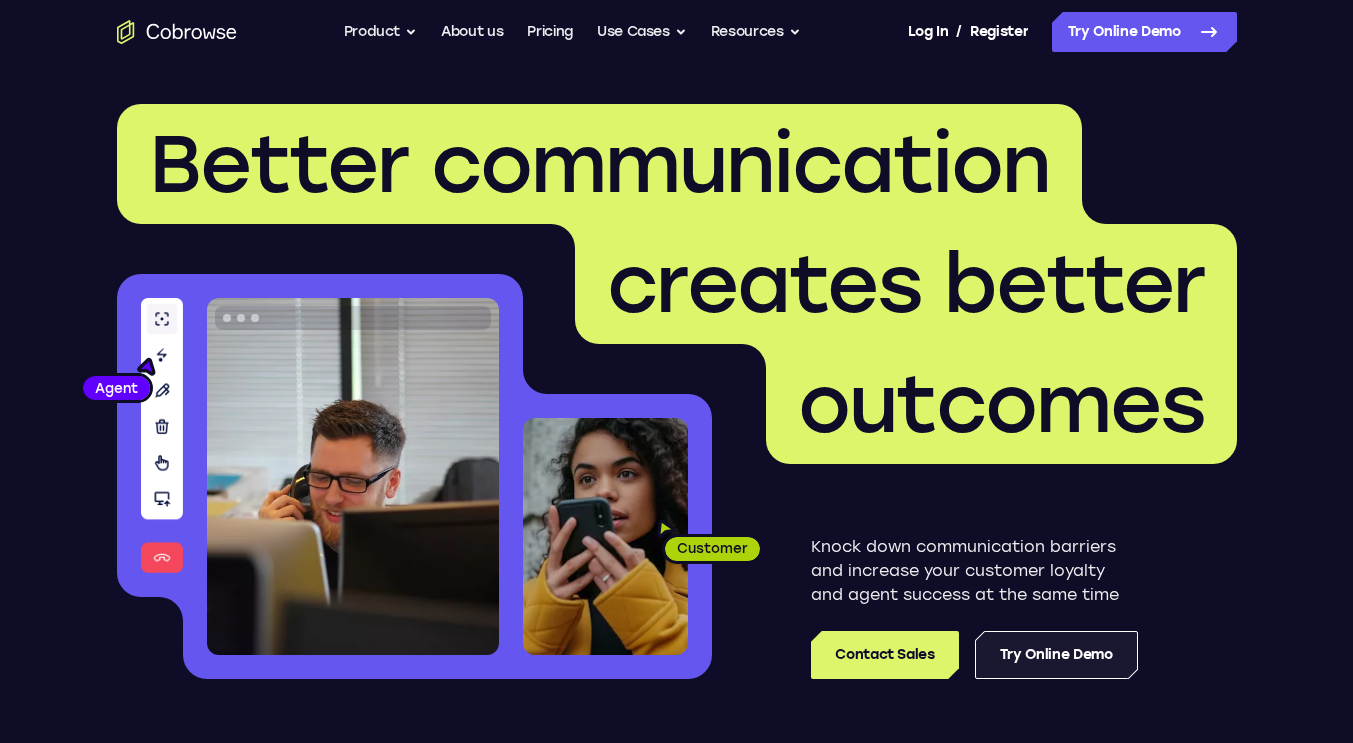 click on "Try Online Demo" at bounding box center (1056, 655) 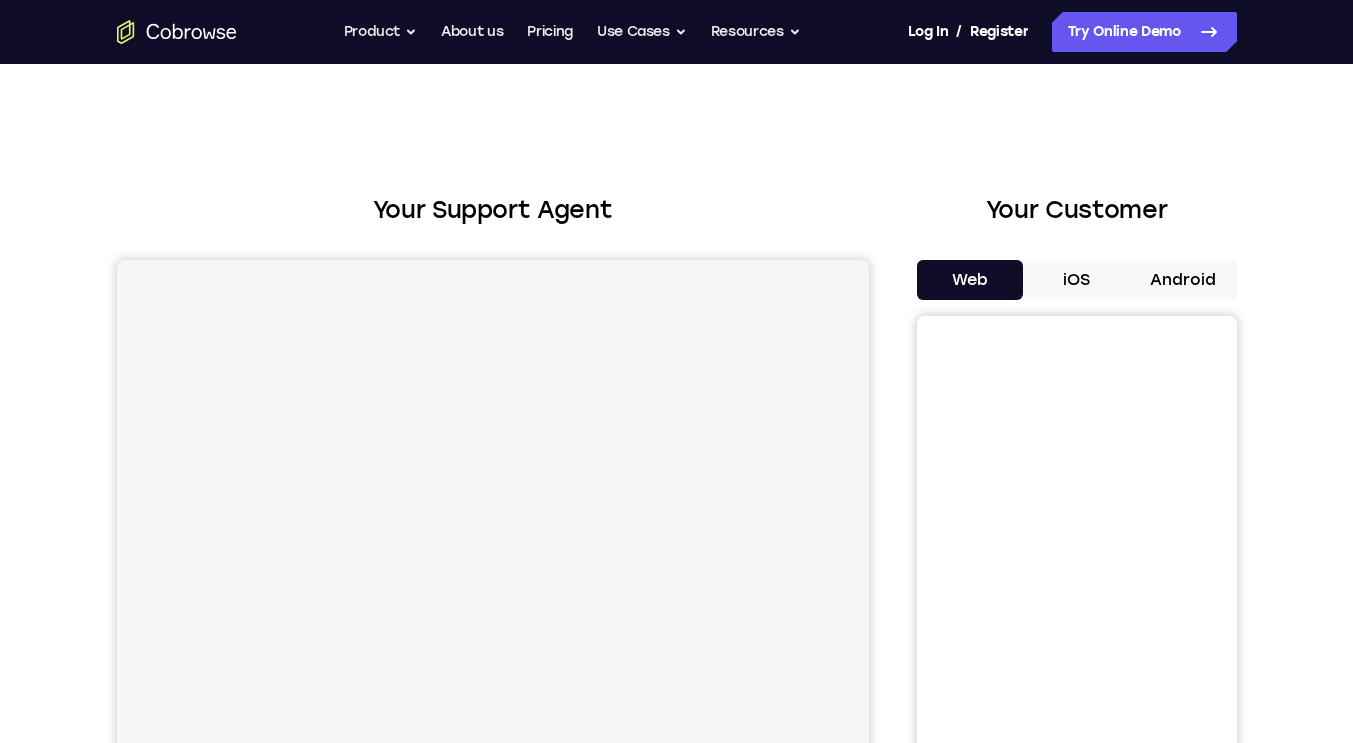 scroll, scrollTop: 0, scrollLeft: 0, axis: both 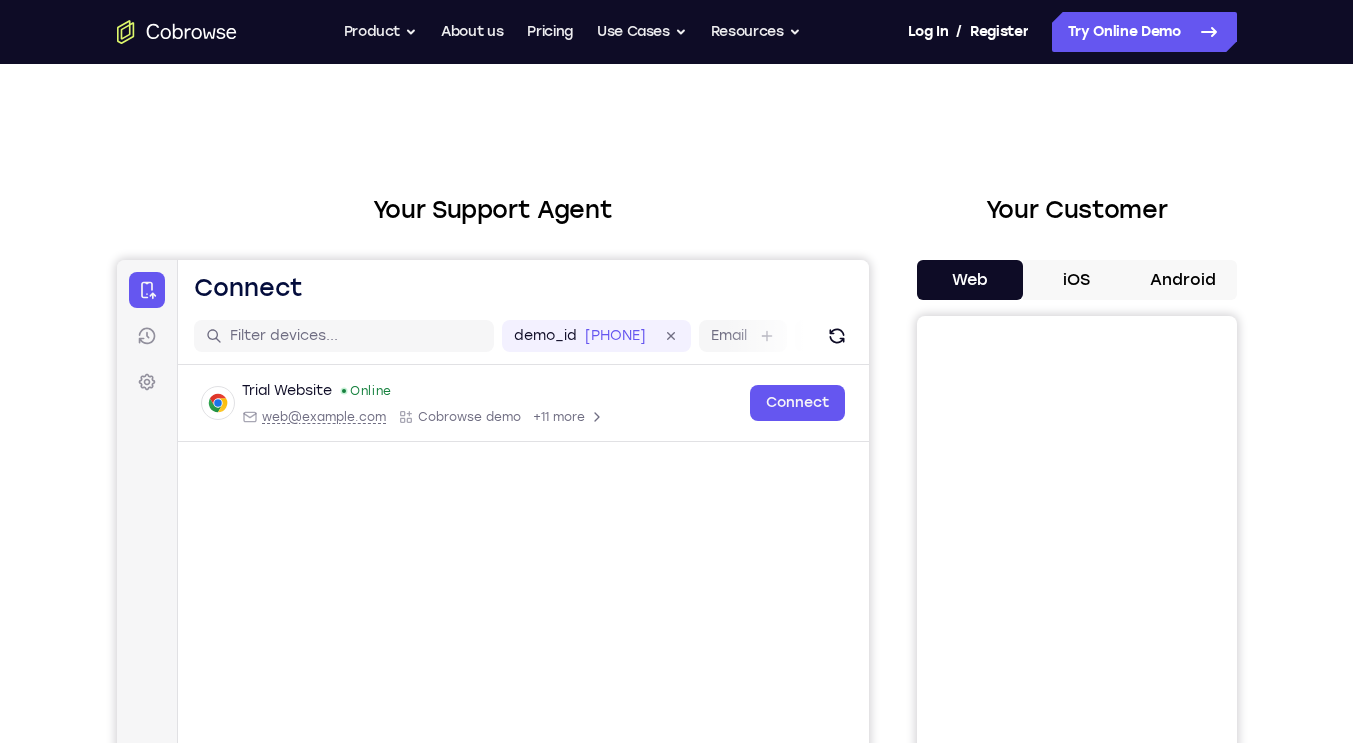 click on "Android" at bounding box center [1183, 280] 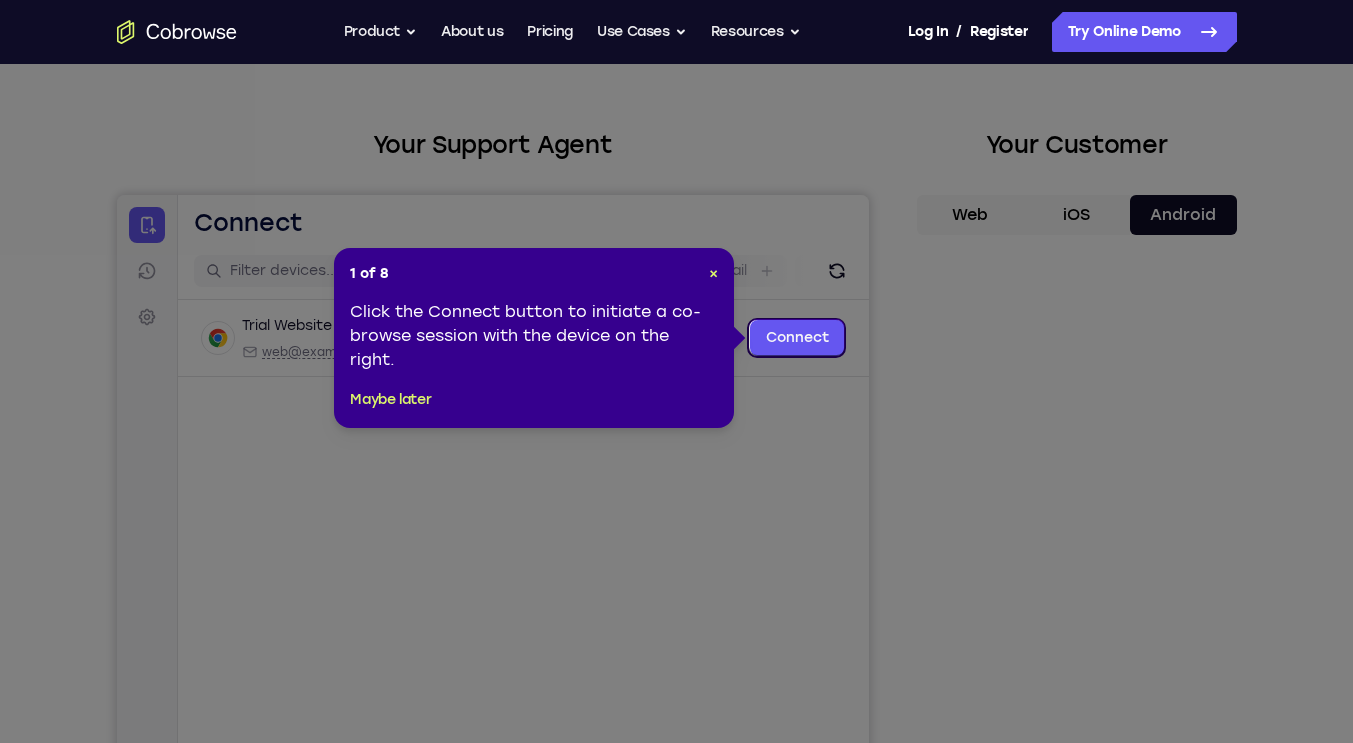 scroll, scrollTop: 66, scrollLeft: 0, axis: vertical 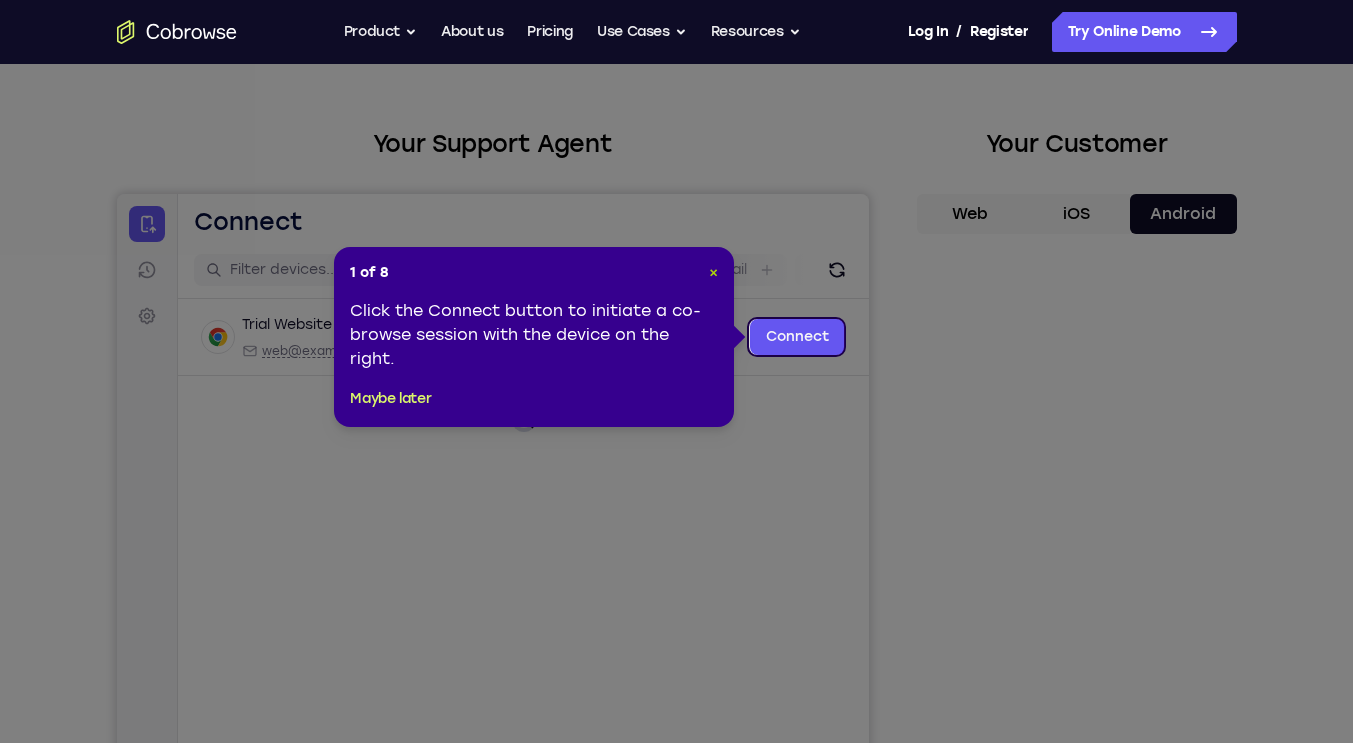 click on "×" at bounding box center (713, 272) 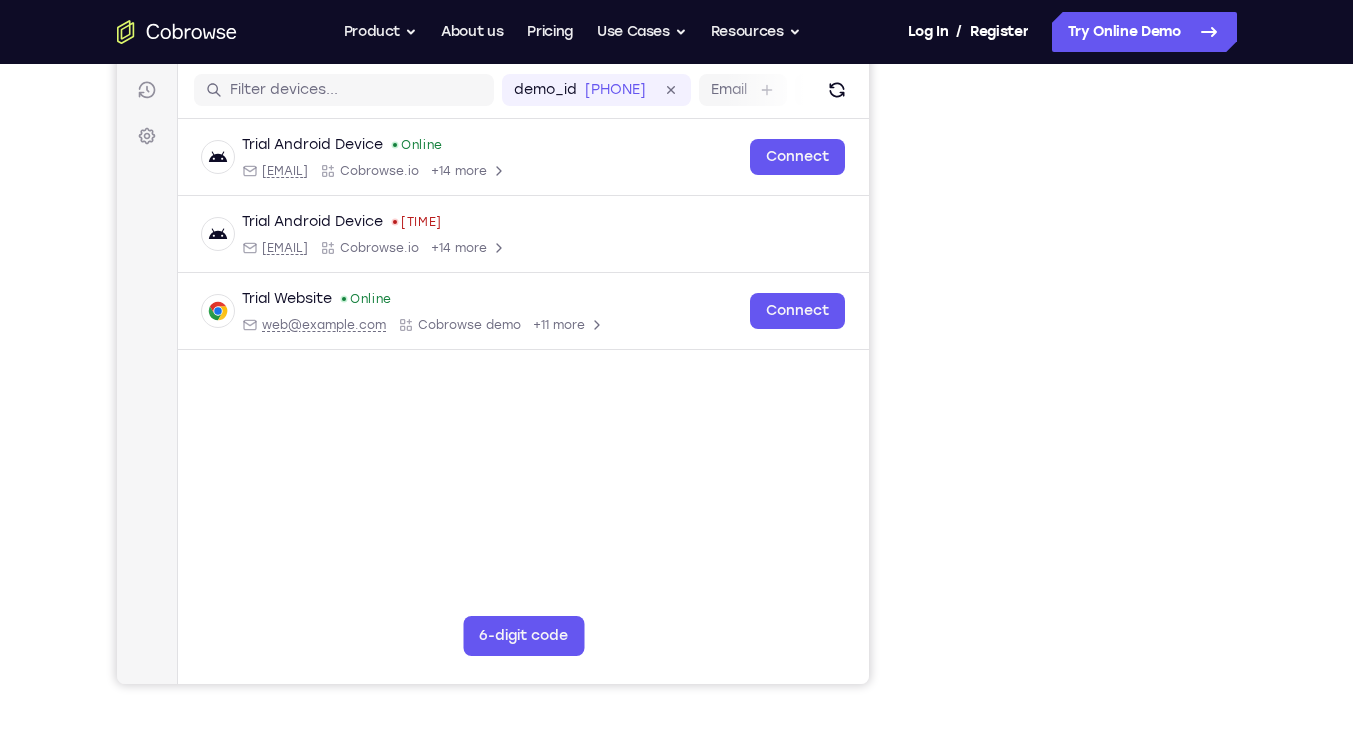 scroll, scrollTop: 240, scrollLeft: 0, axis: vertical 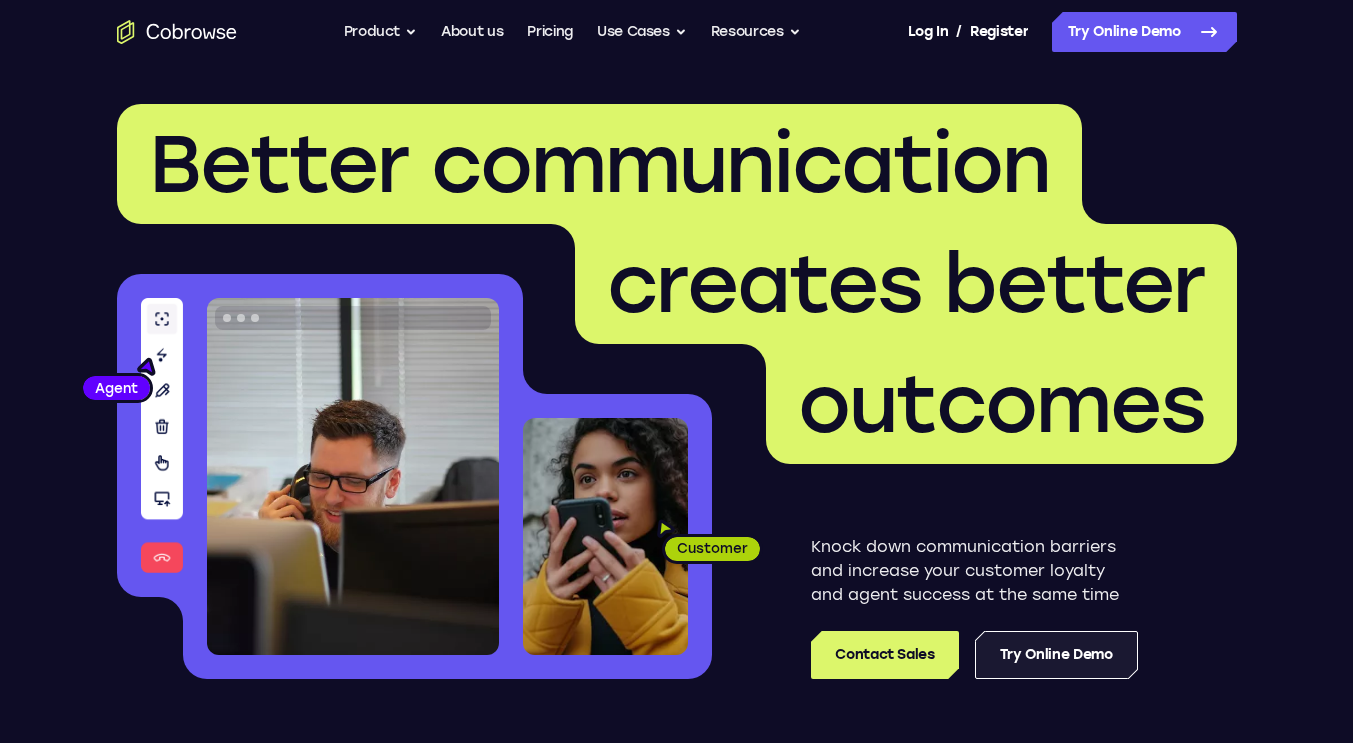 click on "Try Online Demo" at bounding box center (1056, 655) 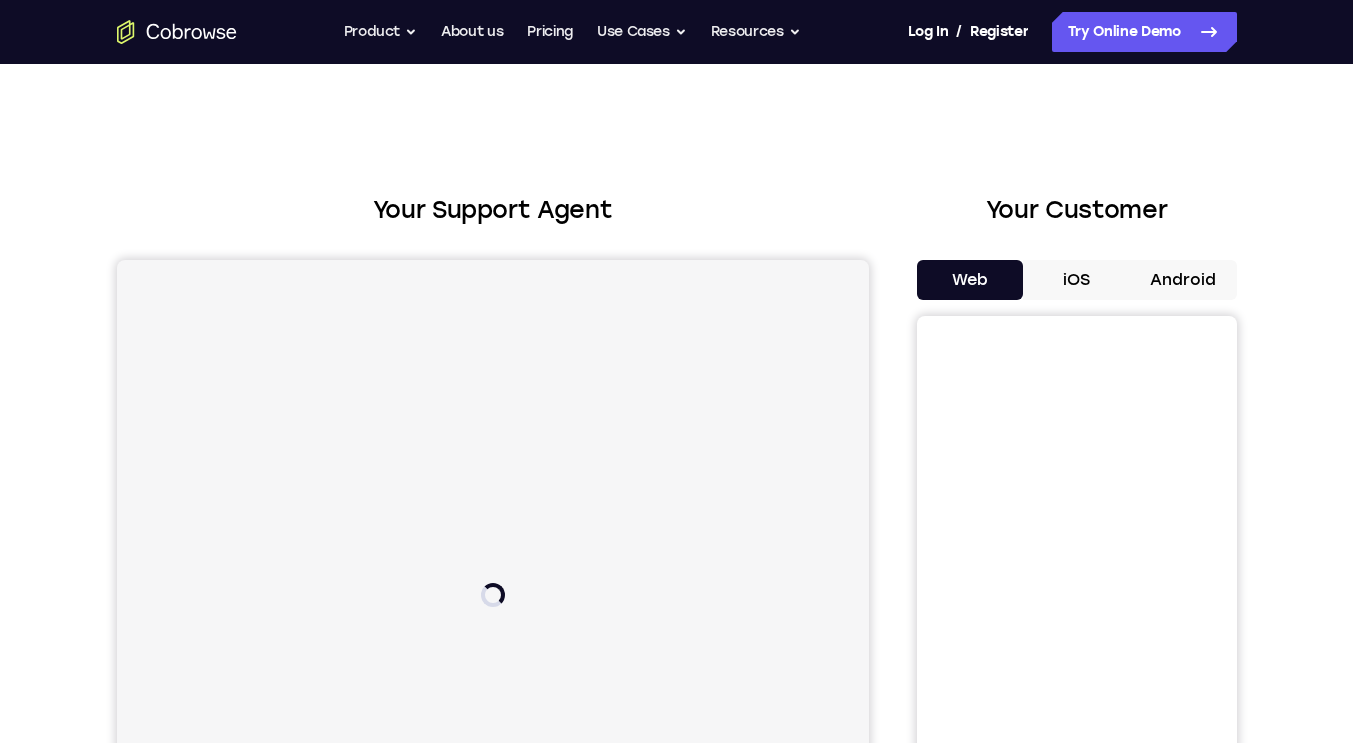 scroll, scrollTop: 0, scrollLeft: 0, axis: both 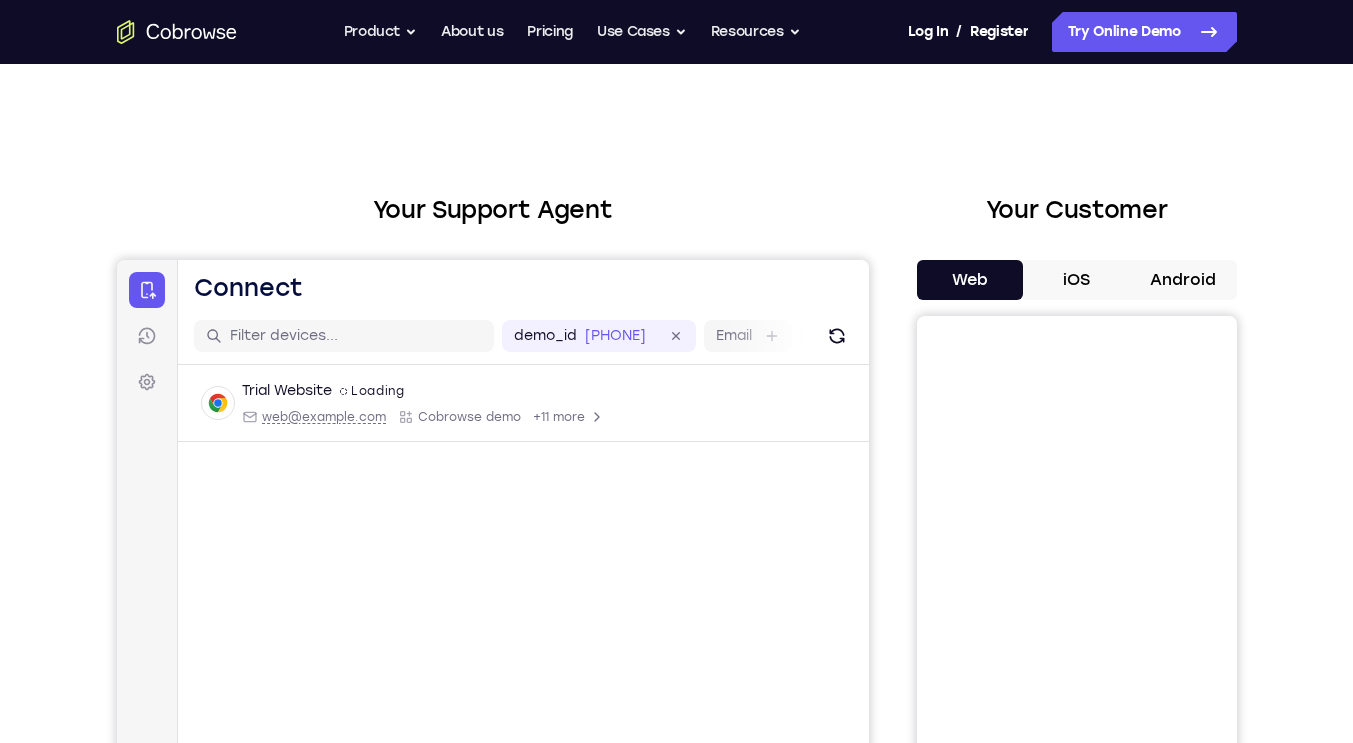 click on "Android" at bounding box center [1183, 280] 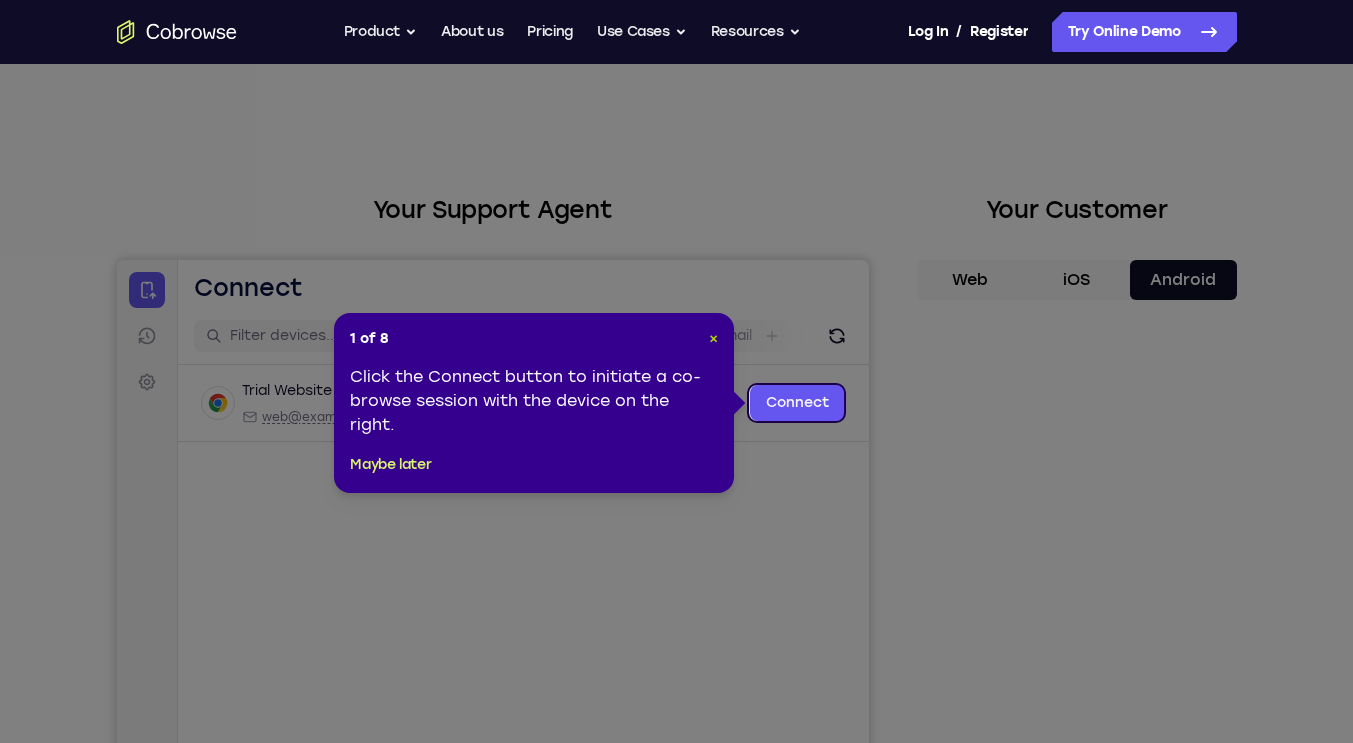 click on "×" at bounding box center (713, 338) 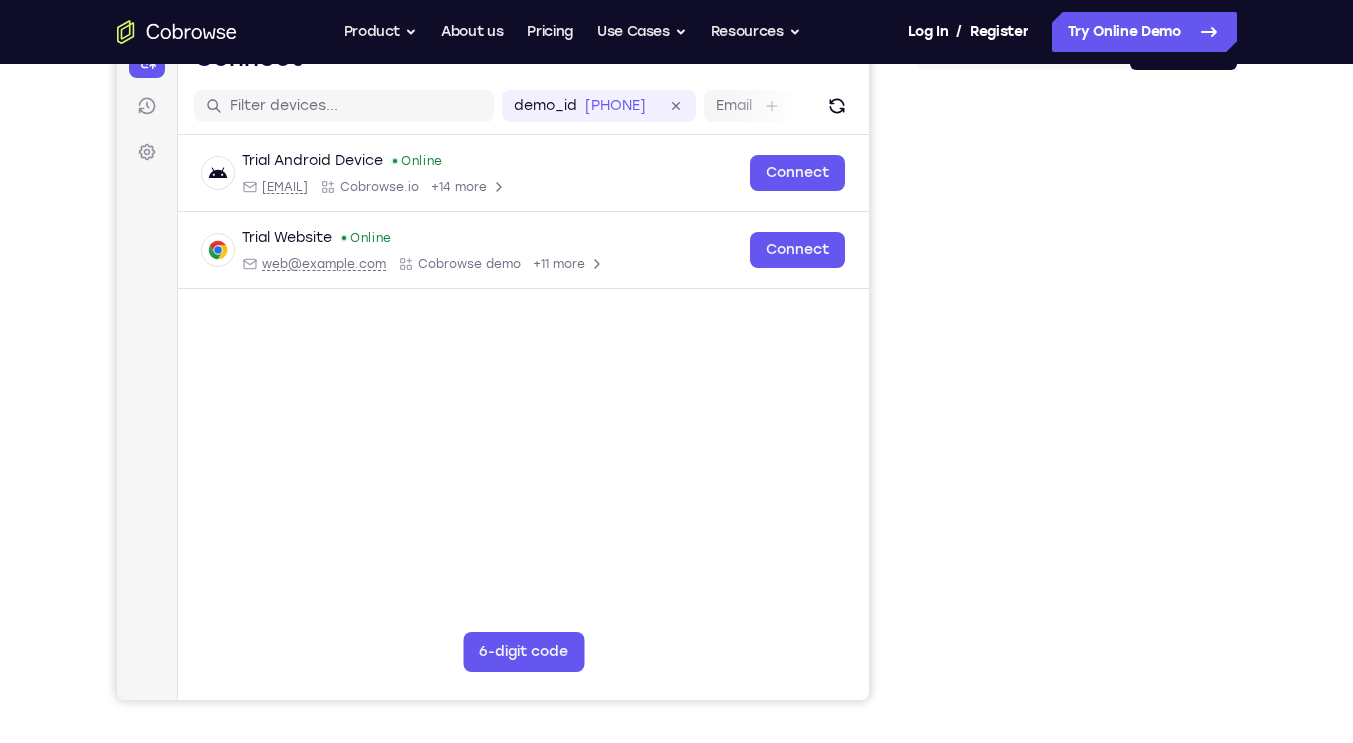 scroll, scrollTop: 228, scrollLeft: 0, axis: vertical 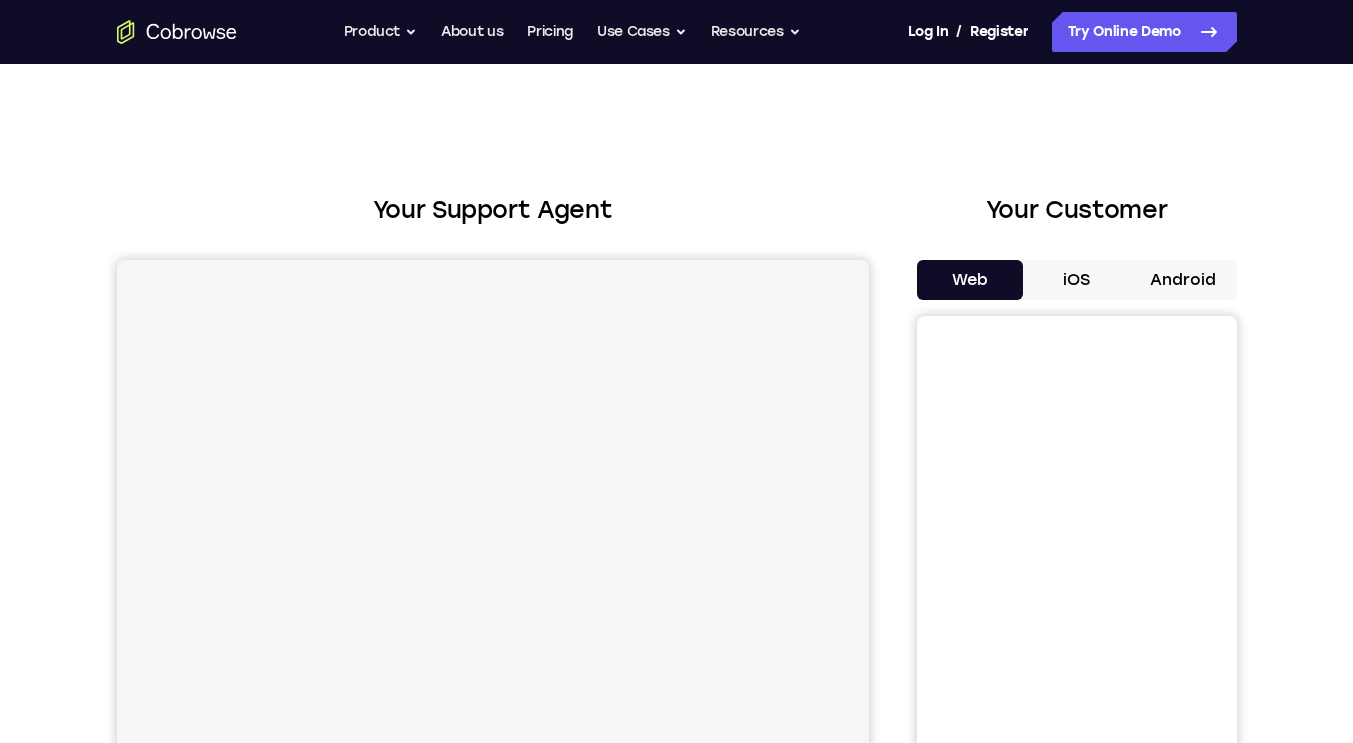 click on "Android" at bounding box center [1183, 280] 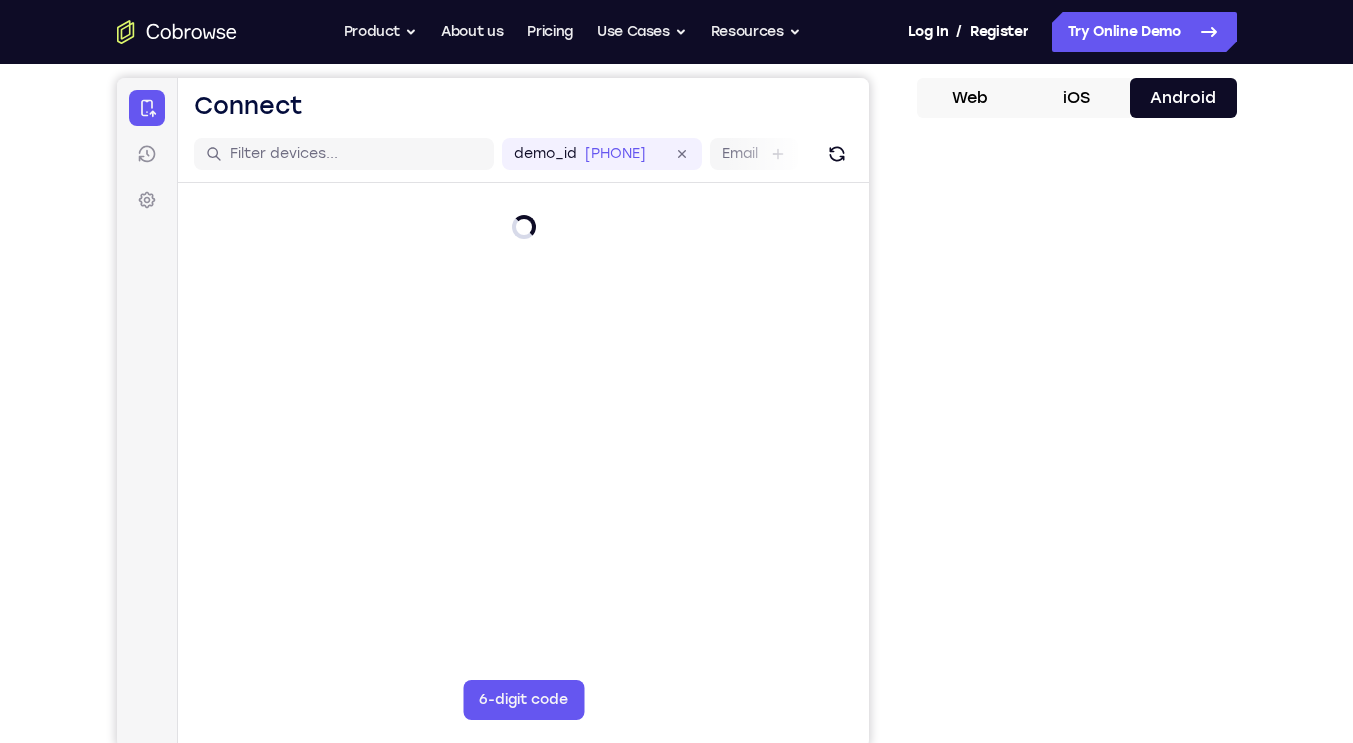 scroll, scrollTop: 0, scrollLeft: 0, axis: both 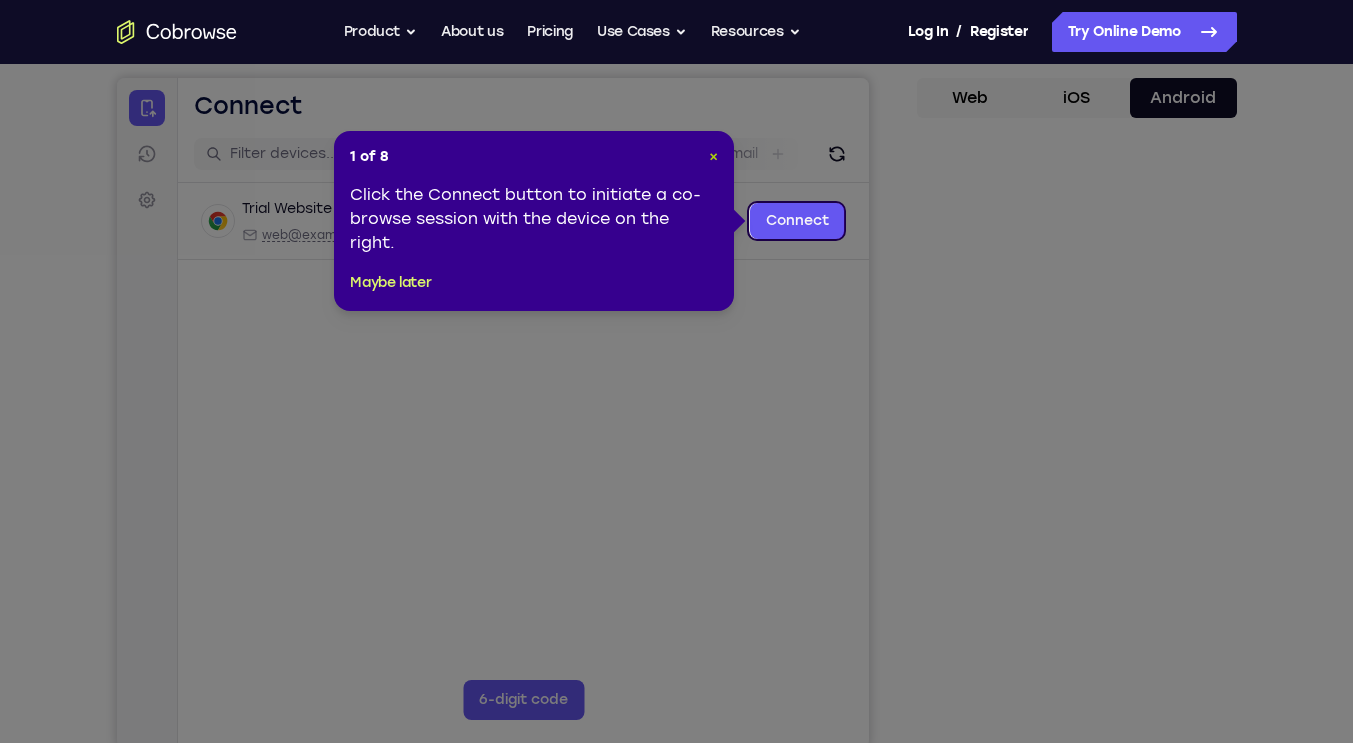 click on "×" at bounding box center [713, 156] 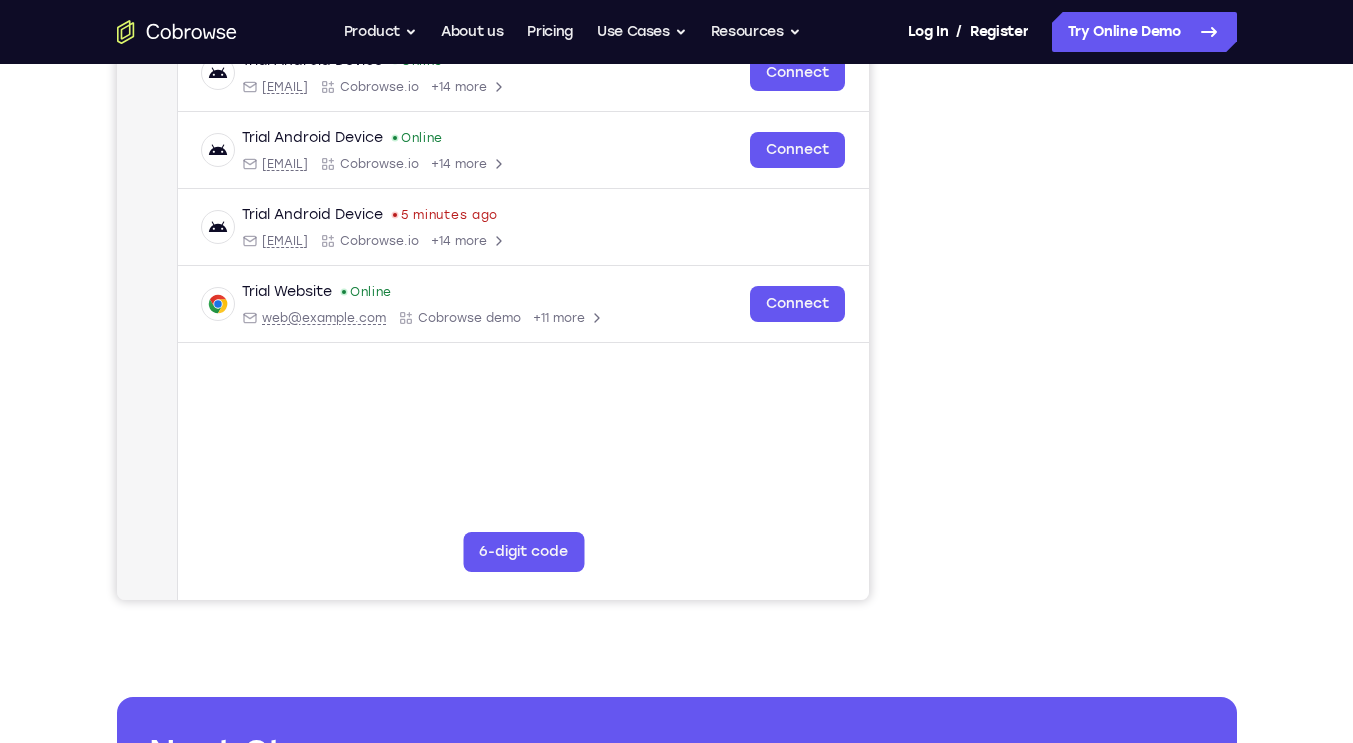 scroll, scrollTop: 265, scrollLeft: 0, axis: vertical 